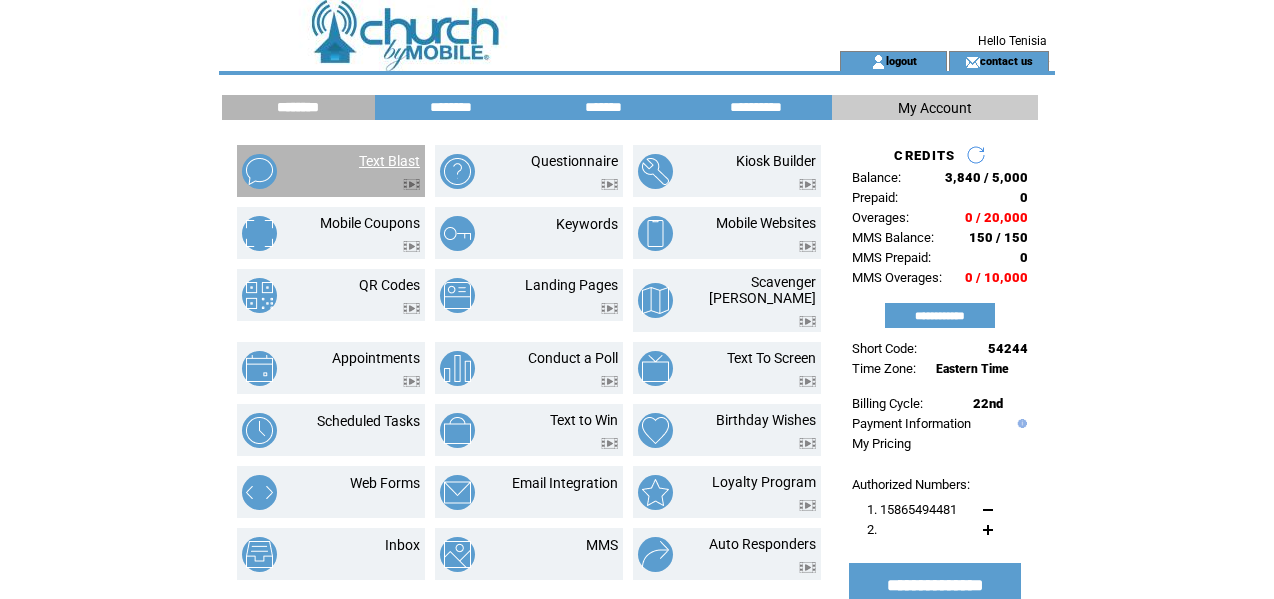 scroll, scrollTop: 0, scrollLeft: 0, axis: both 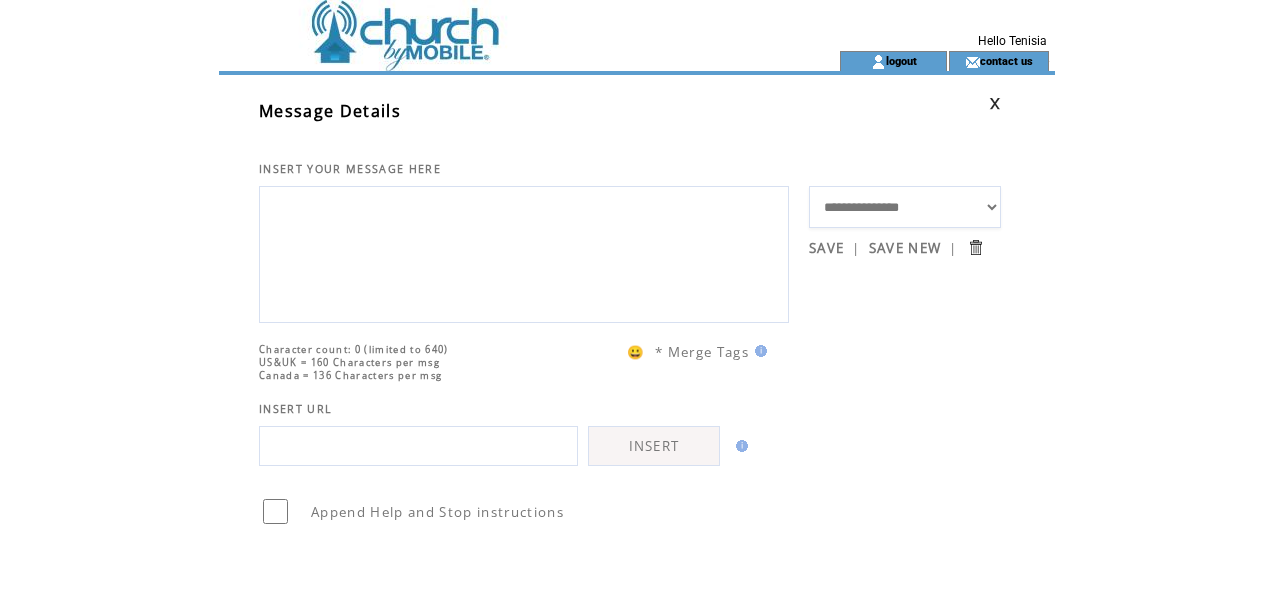 click on "**********" at bounding box center (905, 207) 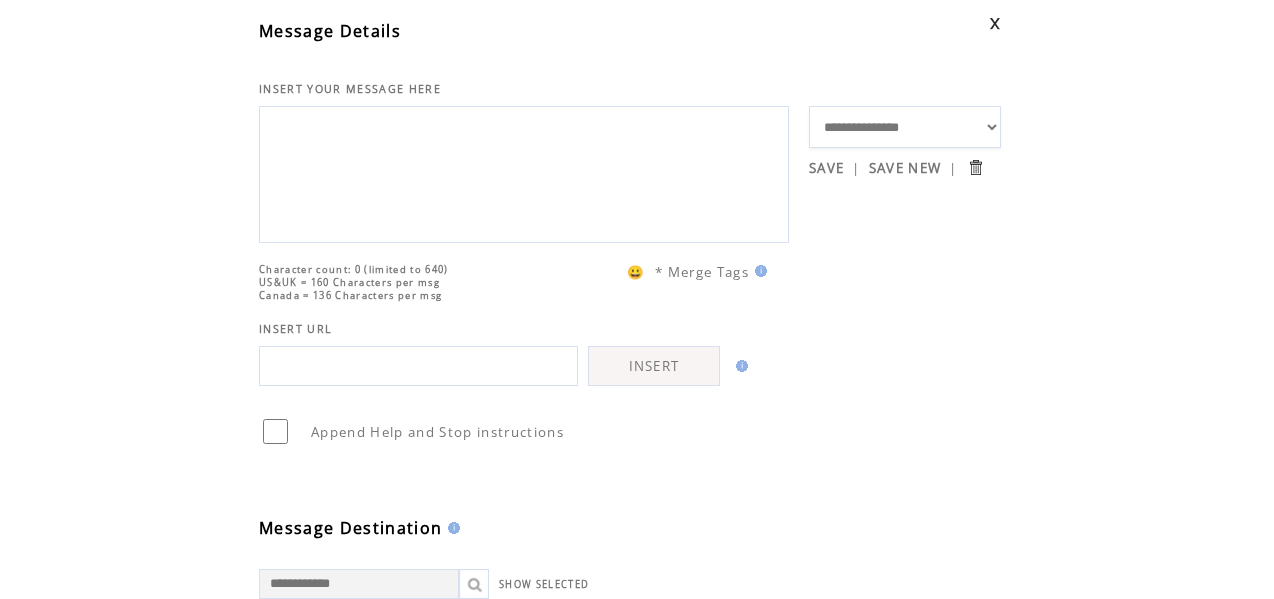 scroll, scrollTop: 100, scrollLeft: 0, axis: vertical 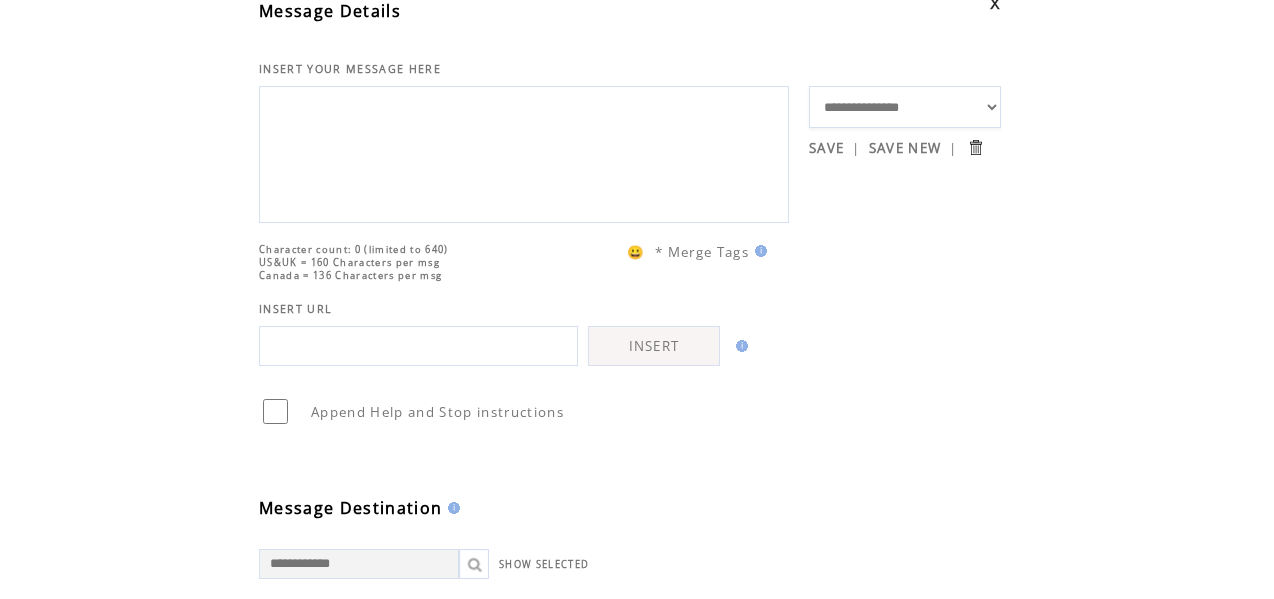 click at bounding box center (418, 346) 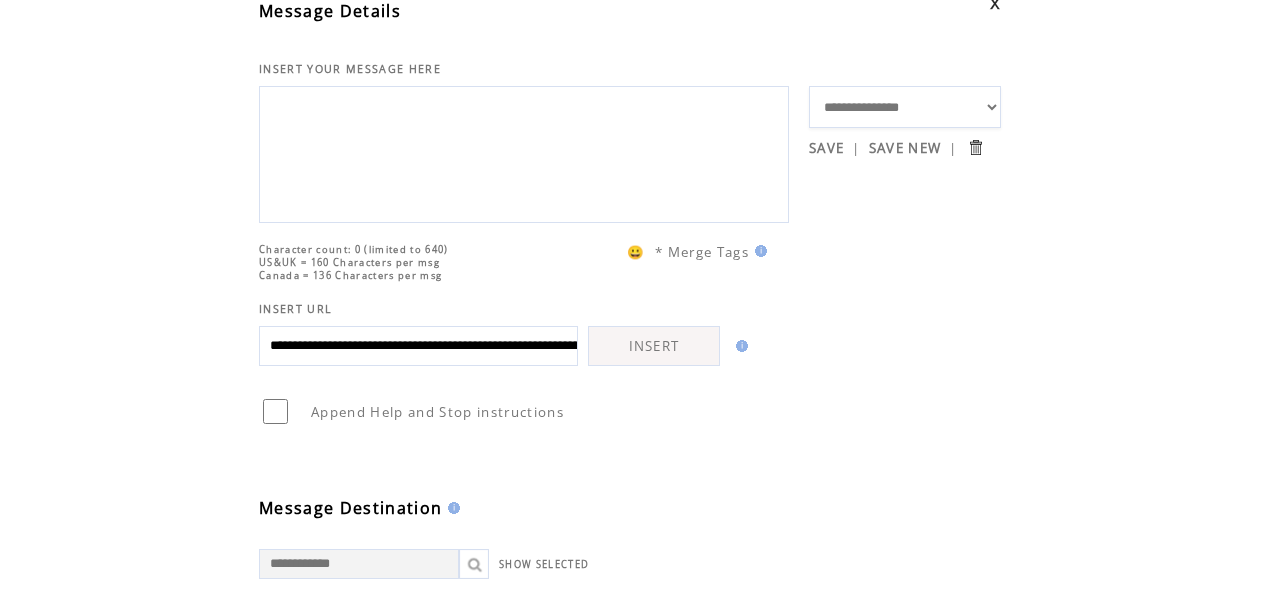 scroll, scrollTop: 0, scrollLeft: 330, axis: horizontal 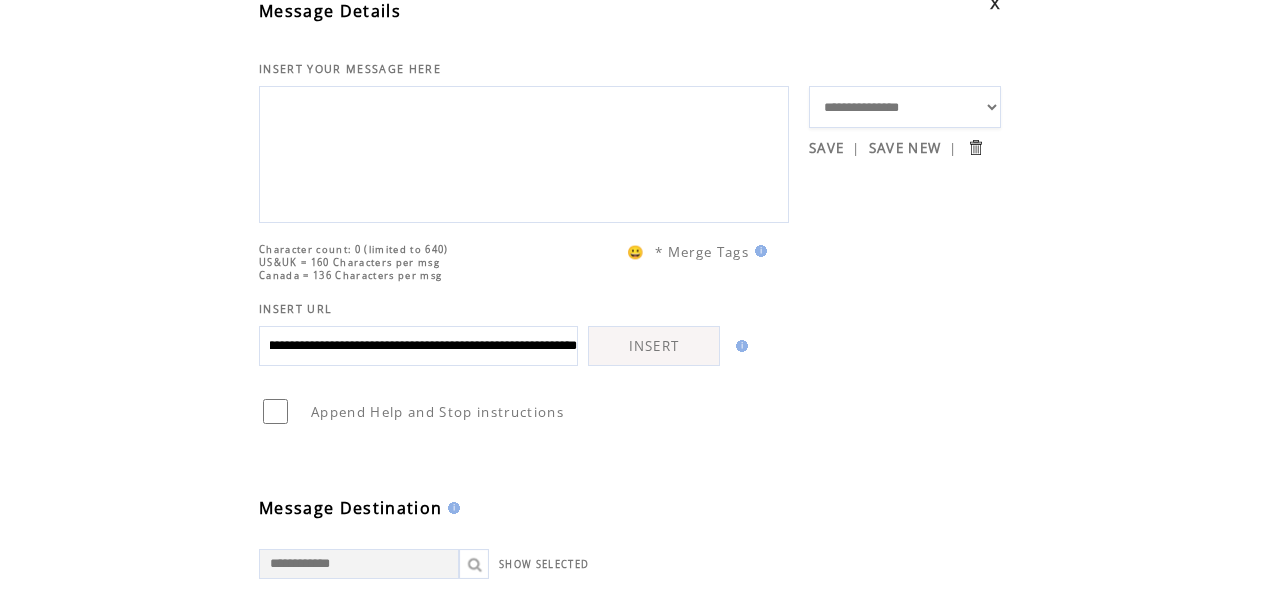 type on "**********" 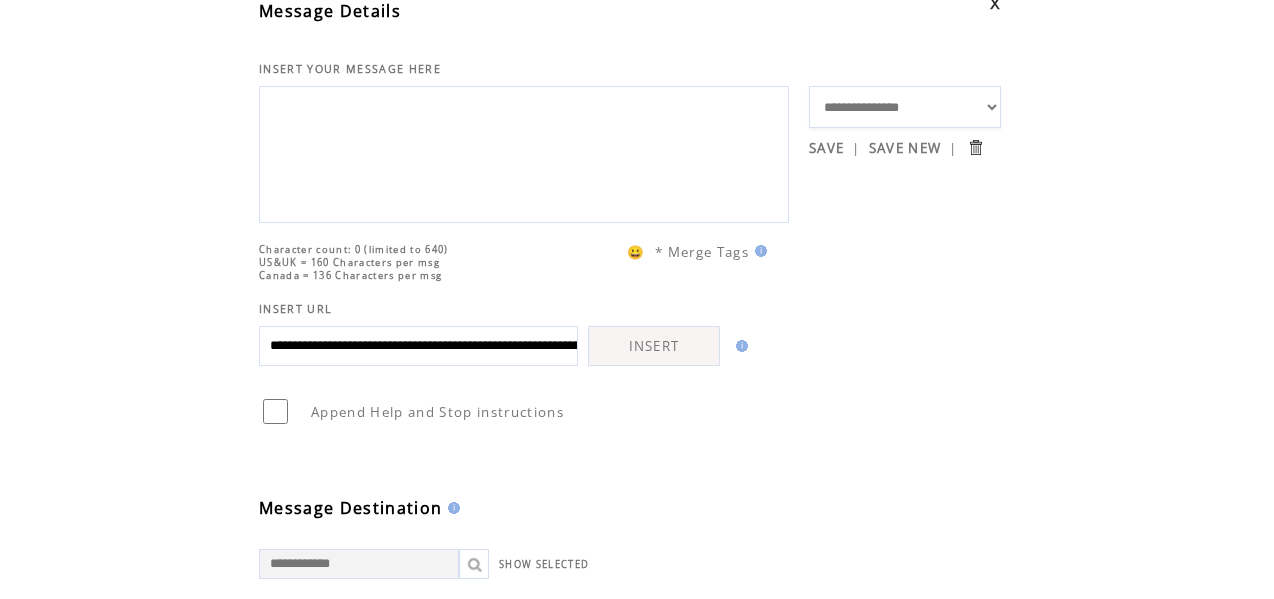 select on "*****" 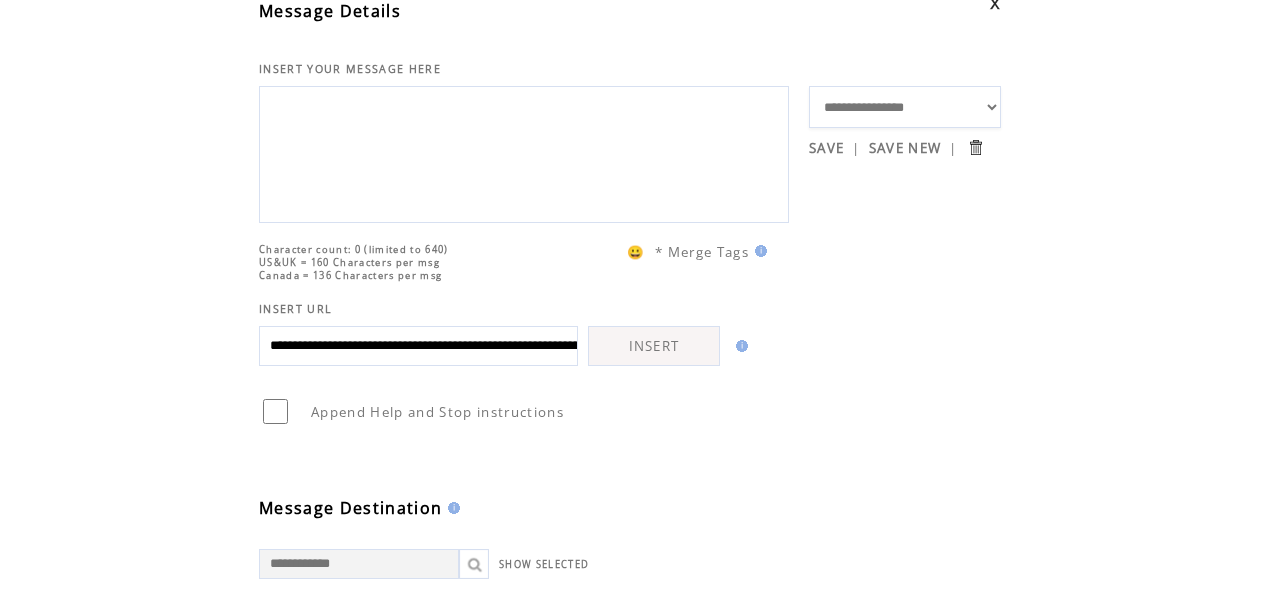 click on "**********" at bounding box center (905, 107) 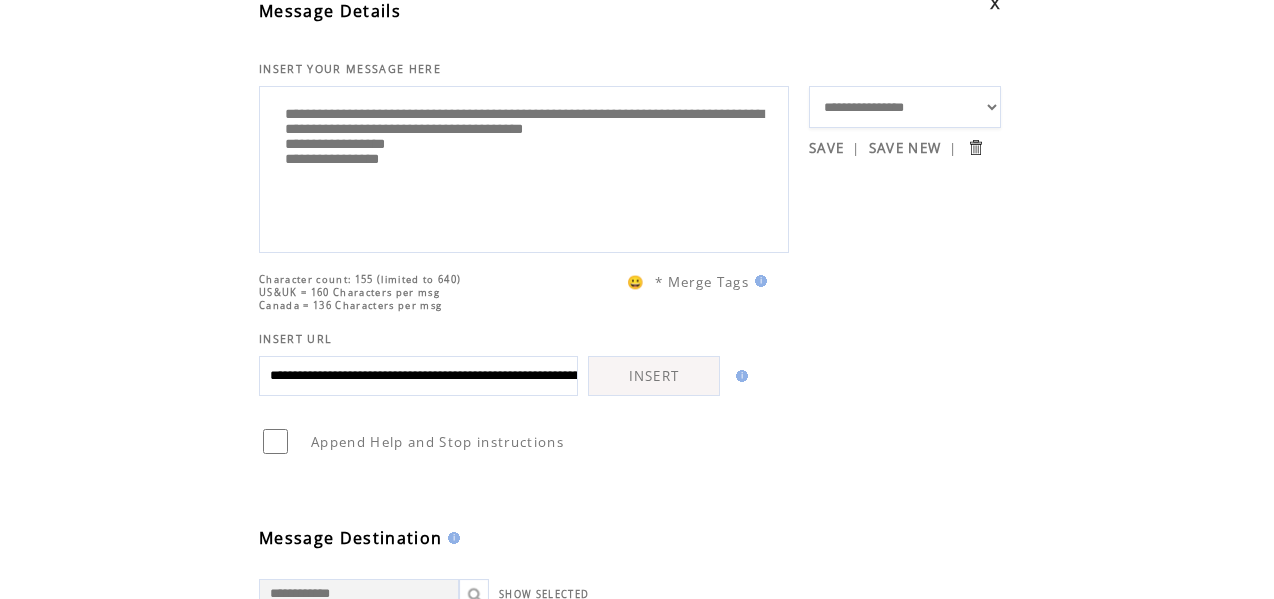 click on "**********" at bounding box center (524, 167) 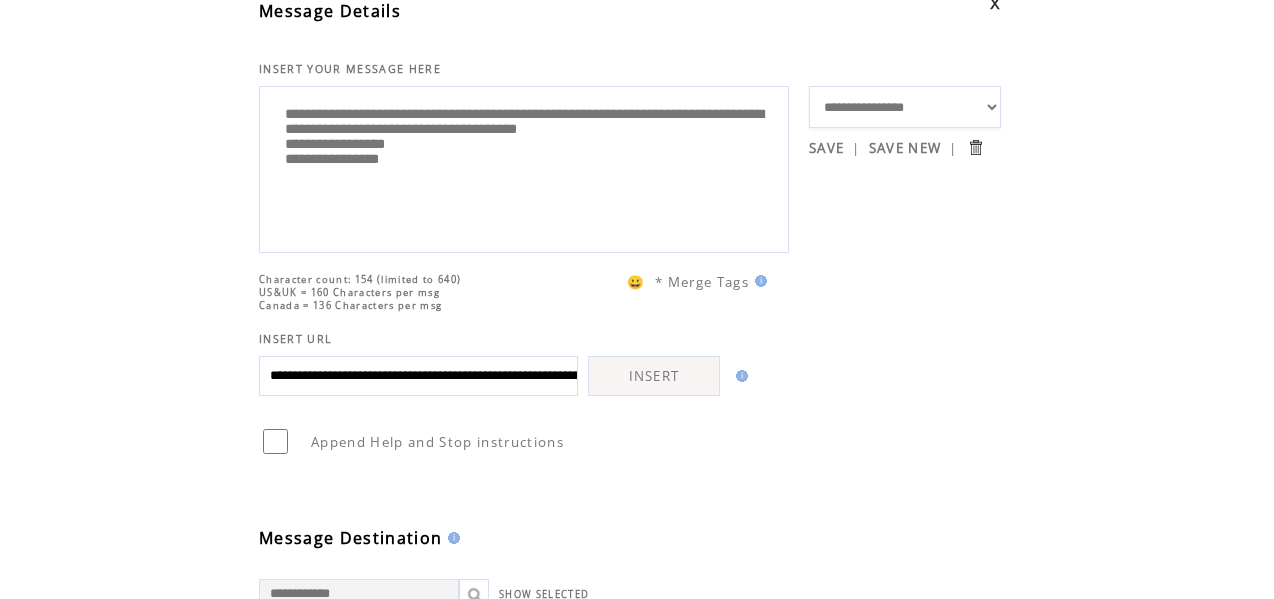 drag, startPoint x: 279, startPoint y: 165, endPoint x: 438, endPoint y: 201, distance: 163.02454 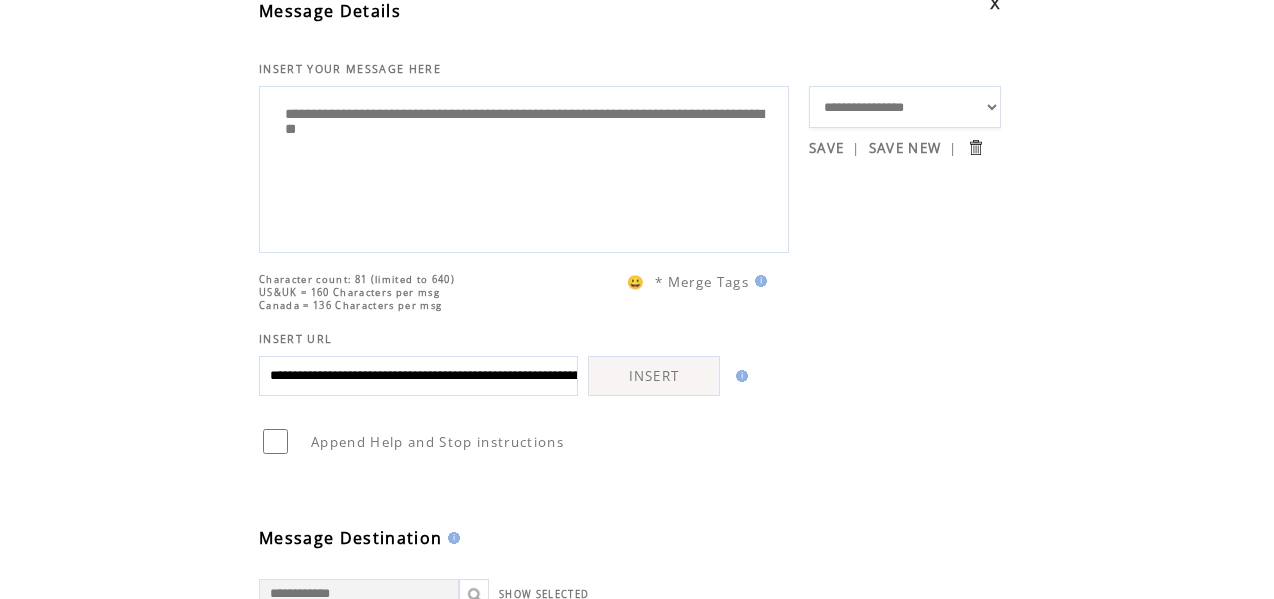 type on "**********" 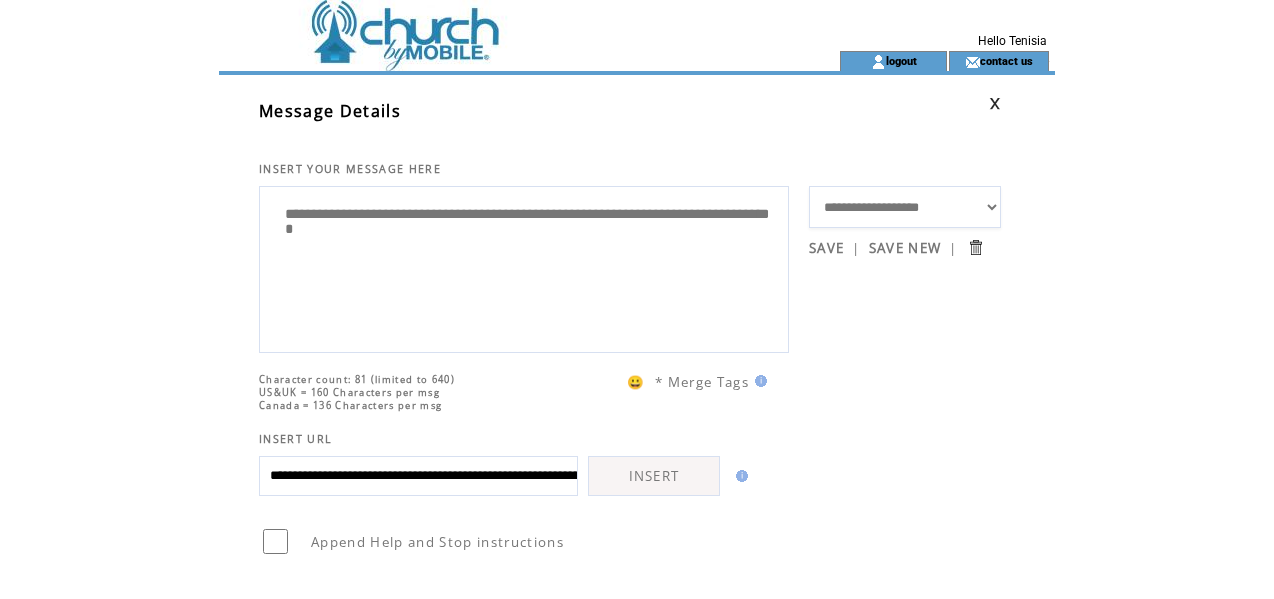 scroll, scrollTop: 0, scrollLeft: 0, axis: both 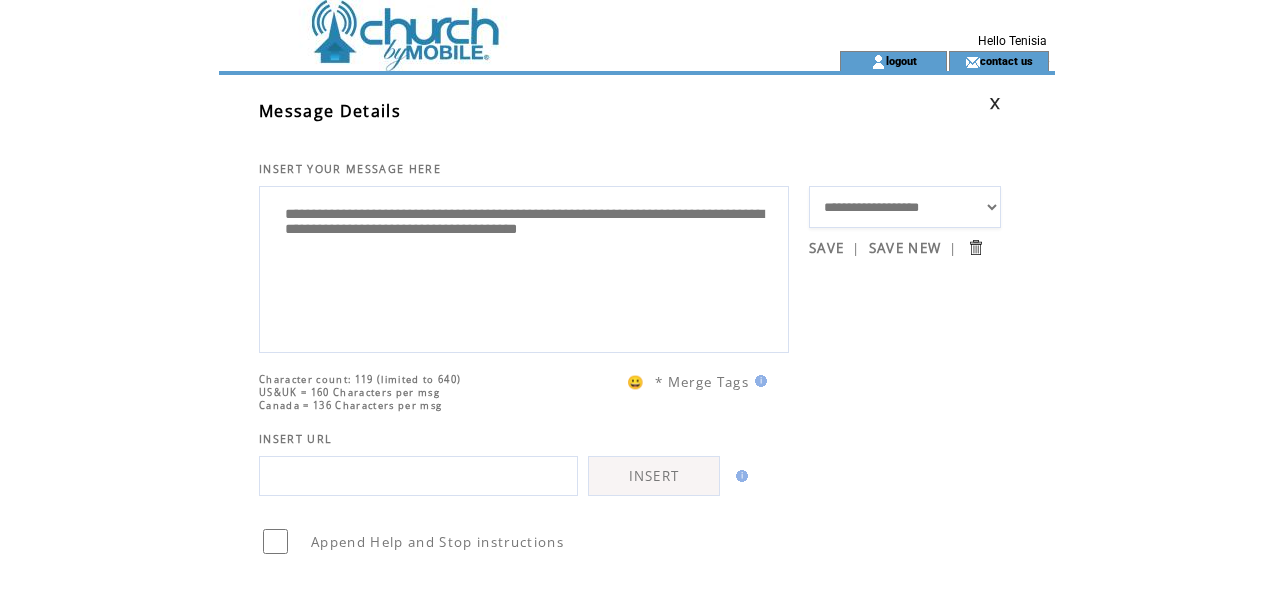 click on "**********" at bounding box center (524, 267) 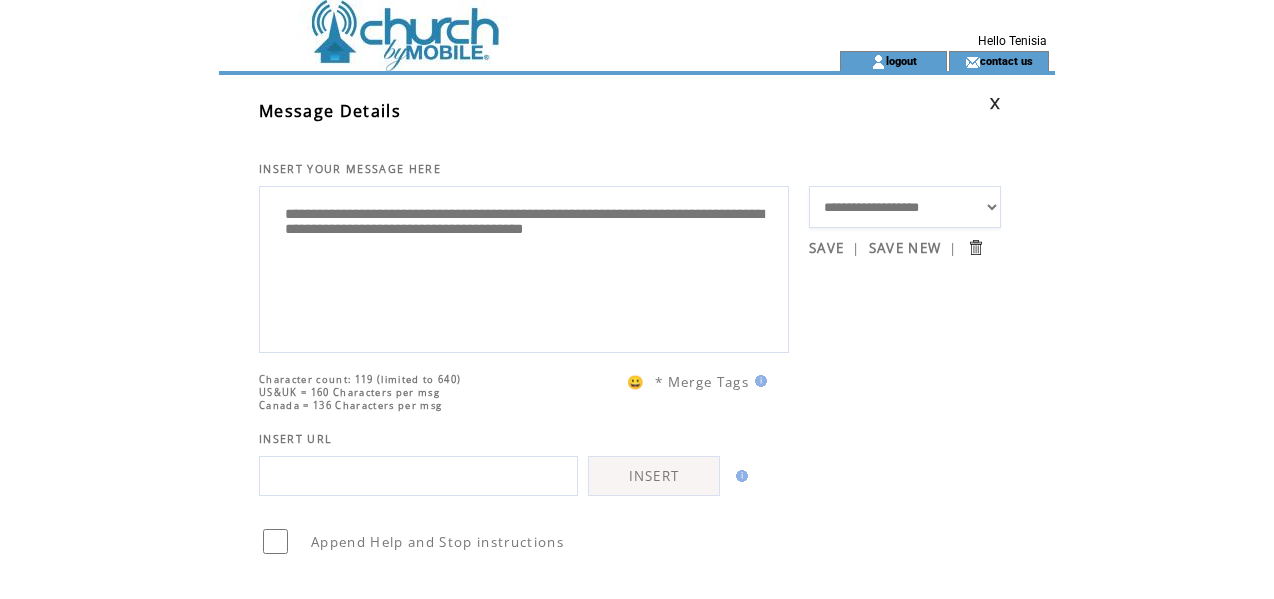 paste on "**********" 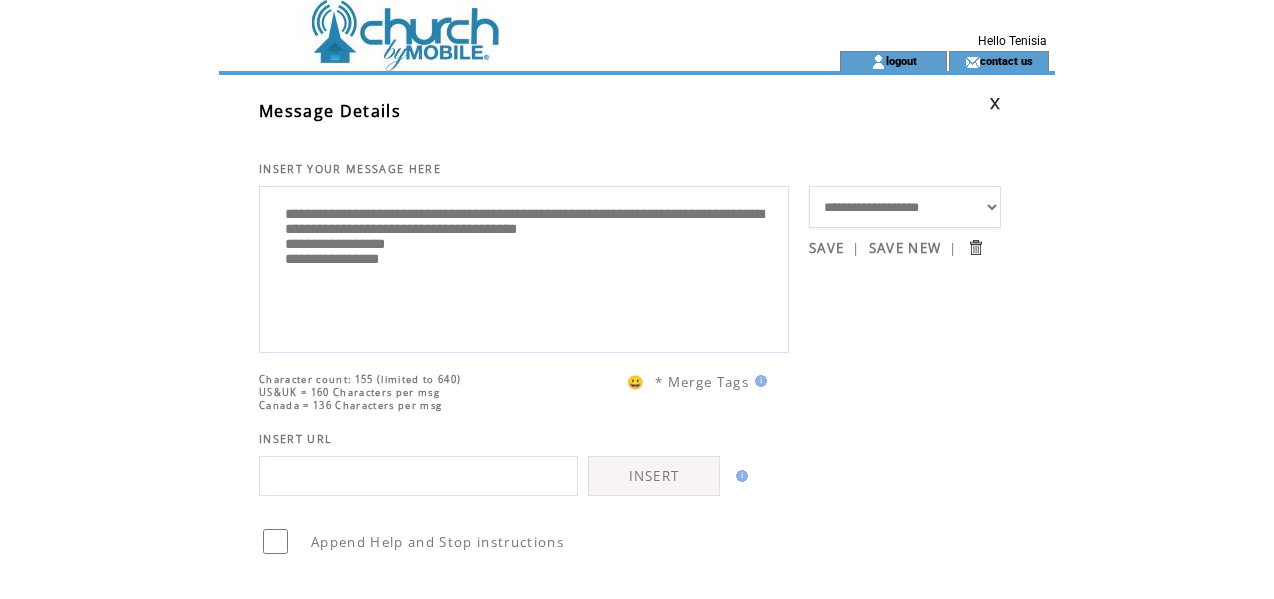 type on "**********" 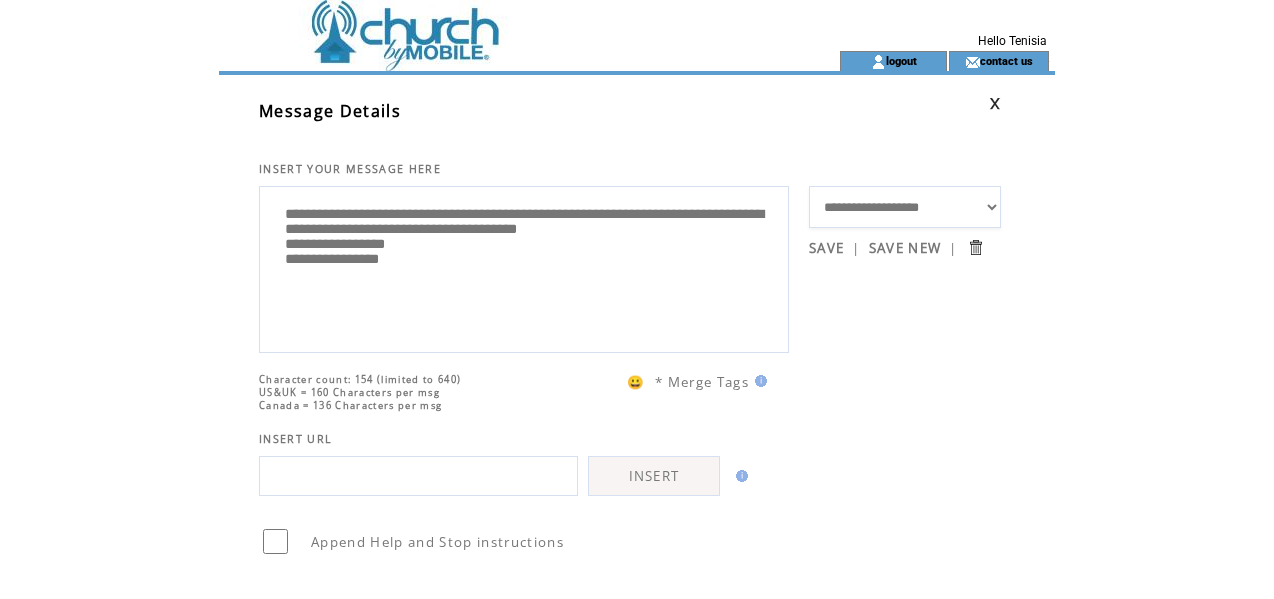 click on "**********" at bounding box center [524, 267] 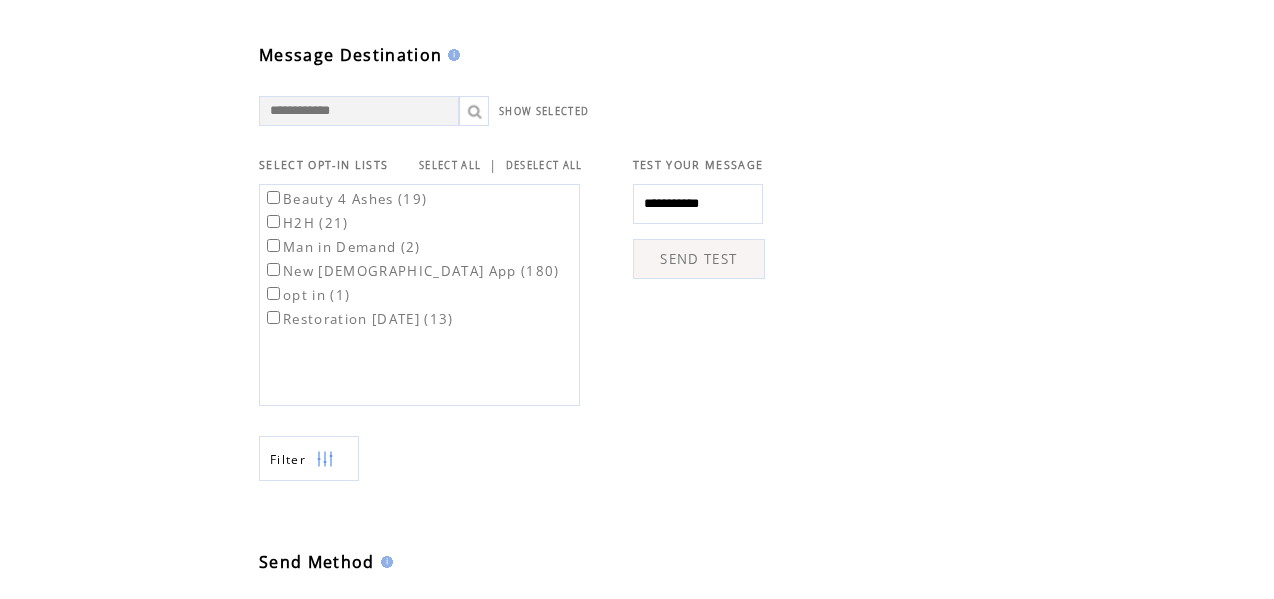 scroll, scrollTop: 600, scrollLeft: 0, axis: vertical 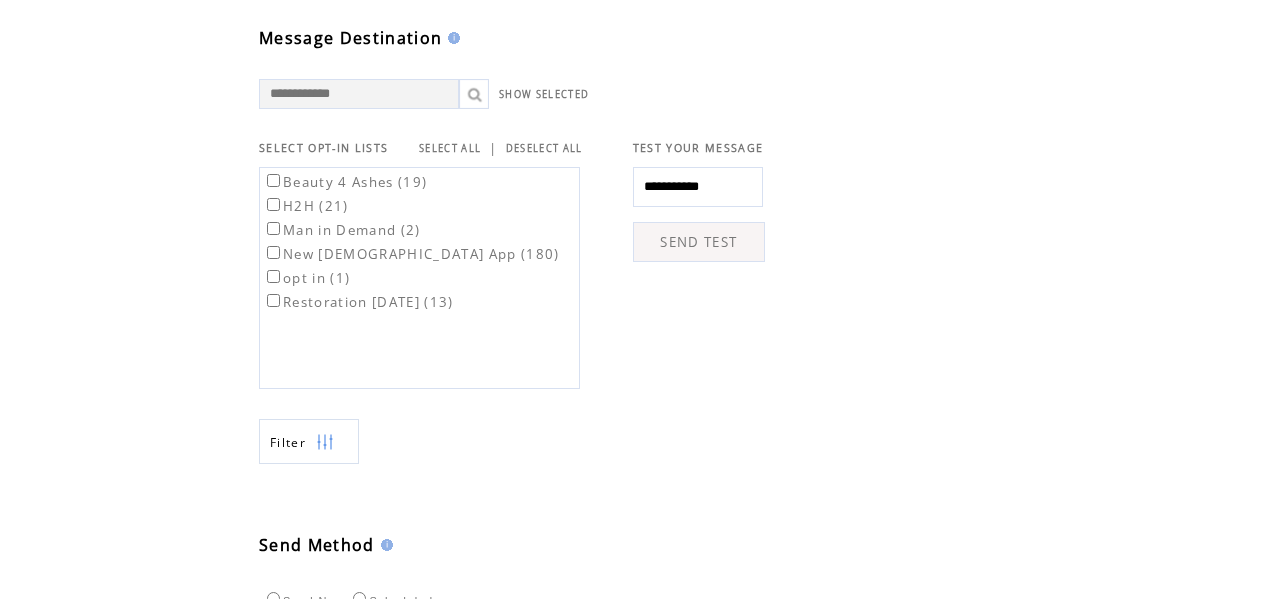 click on "Beauty 4 Ashes (19)  H2H (21)  Man in Demand (2)  New Church App (180)  opt in (1)  Restoration Today  (13)" at bounding box center (421, 273) 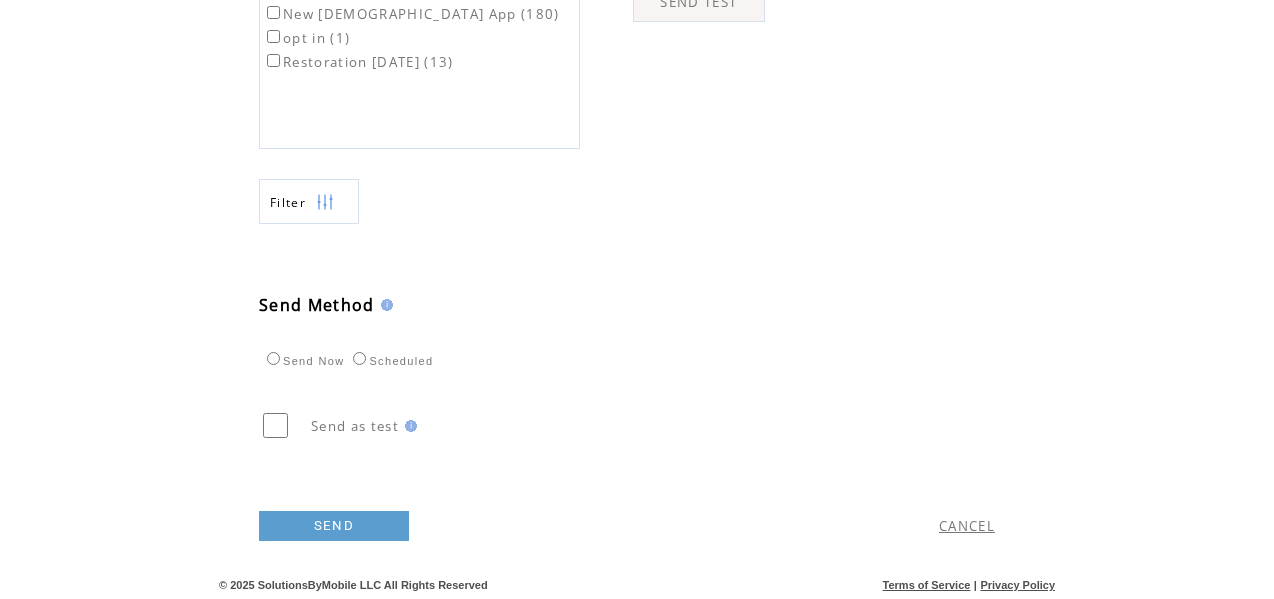 scroll, scrollTop: 842, scrollLeft: 0, axis: vertical 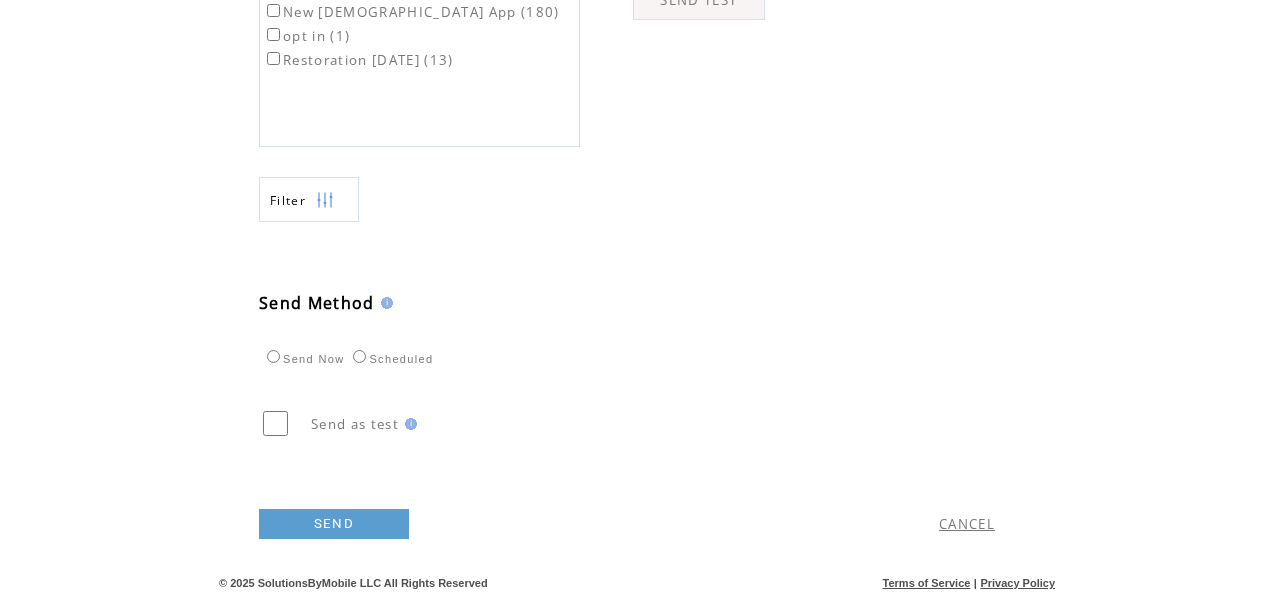click on "Scheduled" at bounding box center [390, 359] 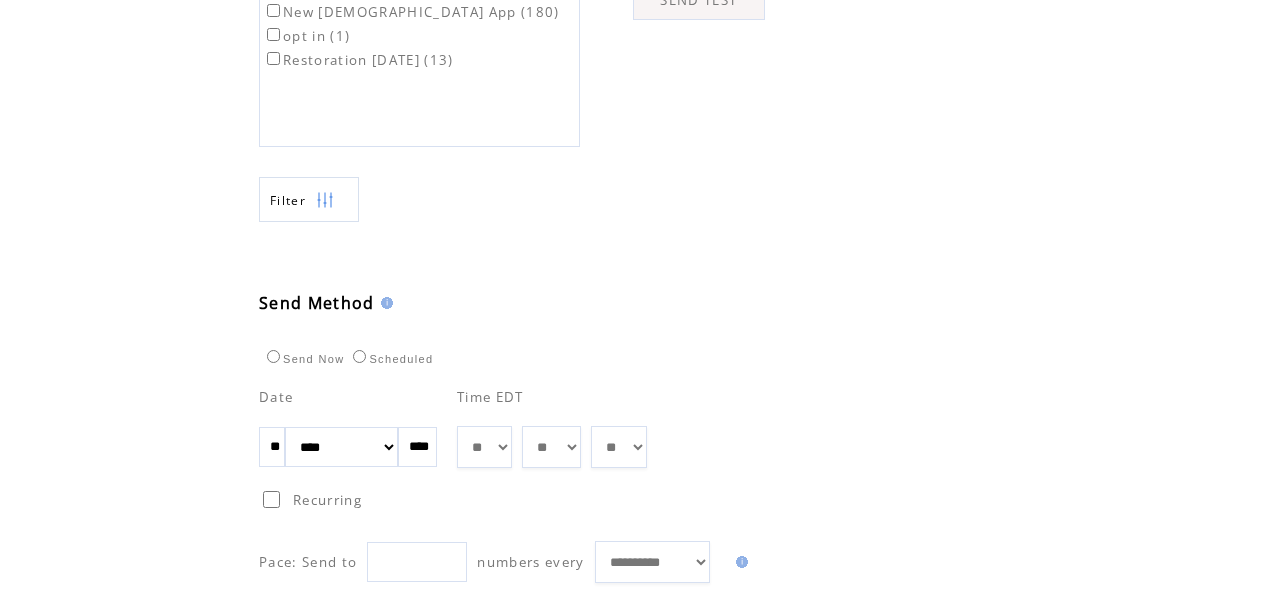 click on "** 	 ** 	 ** 	 ** 	 ** 	 ** 	 ** 	 ** 	 ** 	 ** 	 ** 	 ** 	 **" at bounding box center [484, 447] 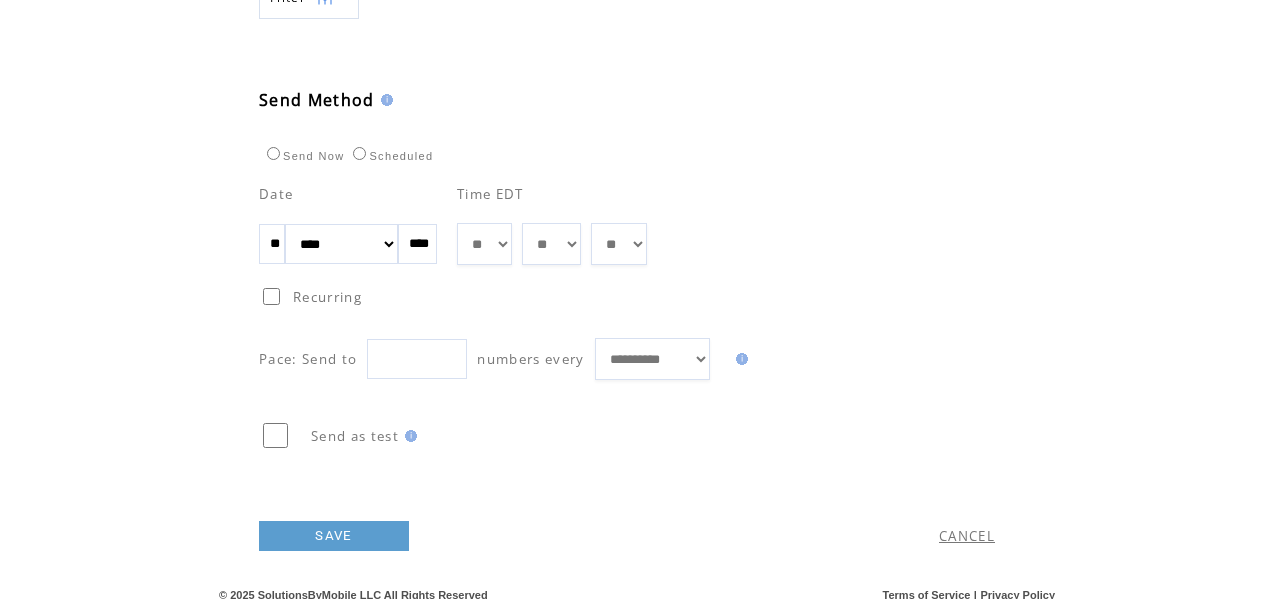scroll, scrollTop: 1057, scrollLeft: 0, axis: vertical 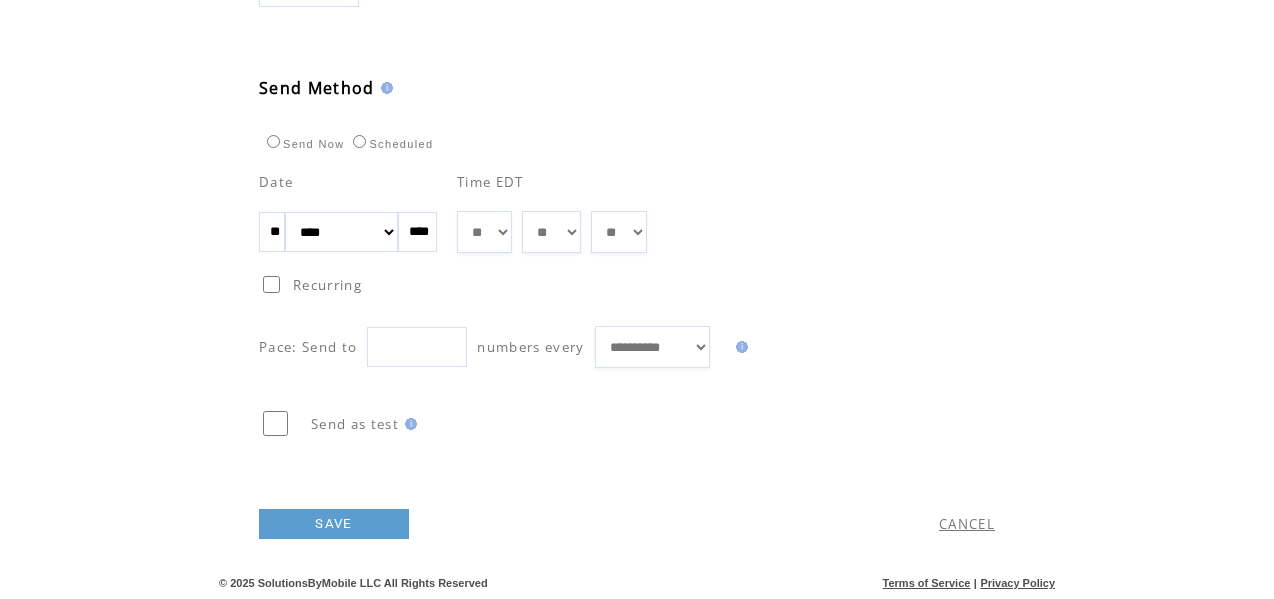 click on "SAVE" at bounding box center [334, 524] 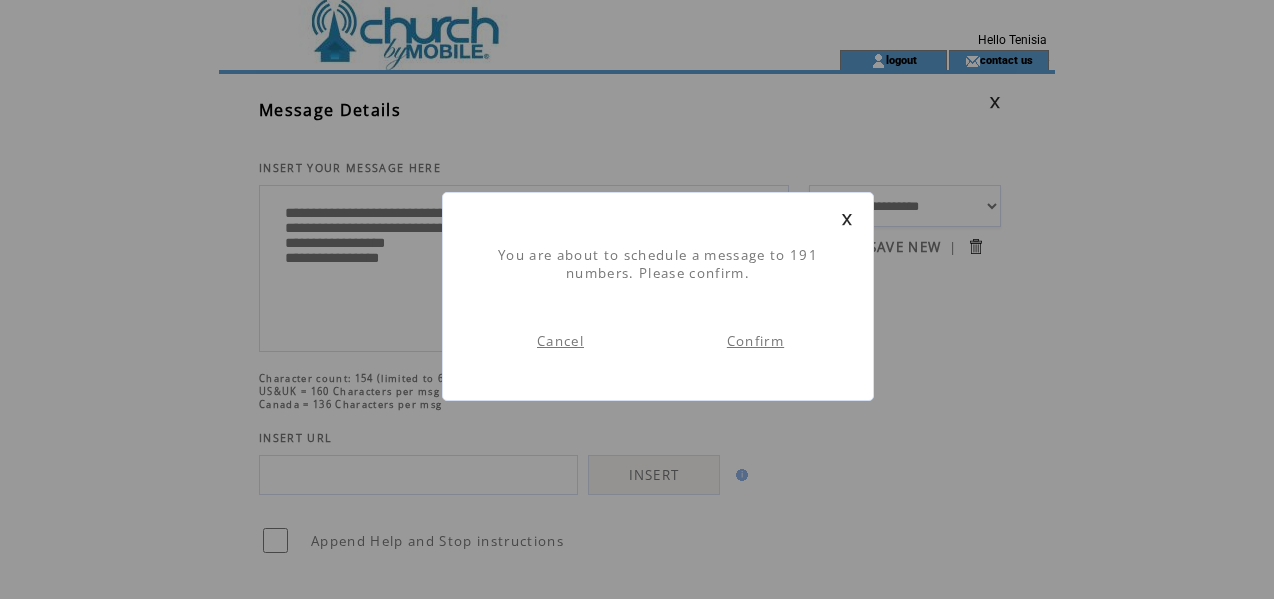 scroll, scrollTop: 1, scrollLeft: 0, axis: vertical 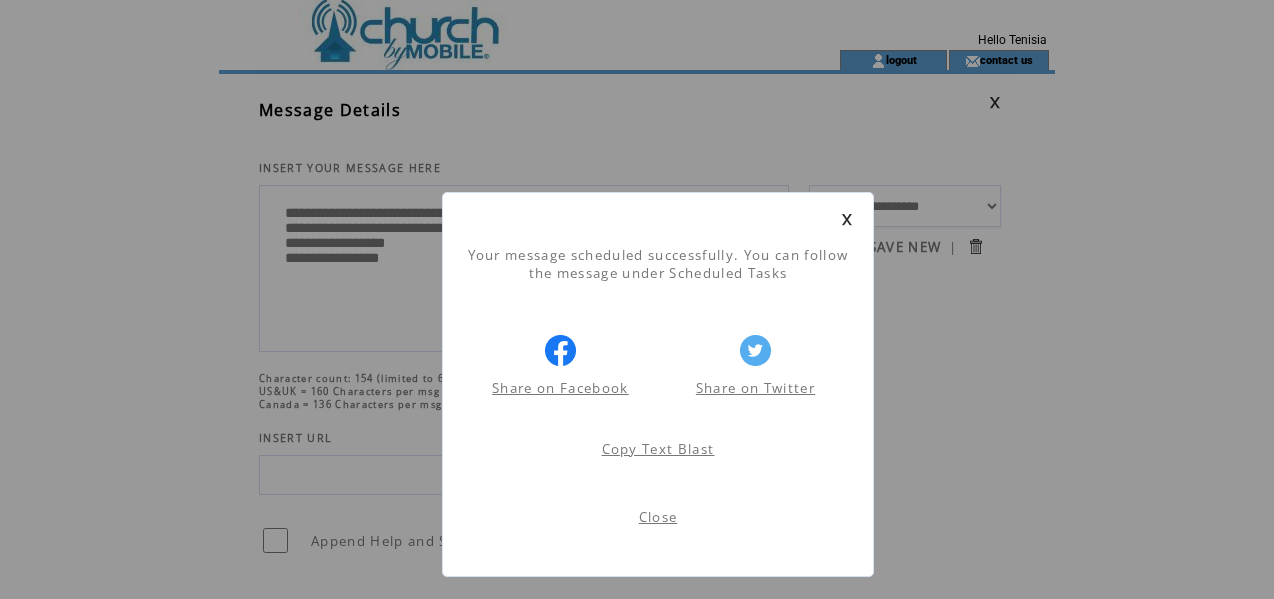 click on "Close" at bounding box center [658, 517] 